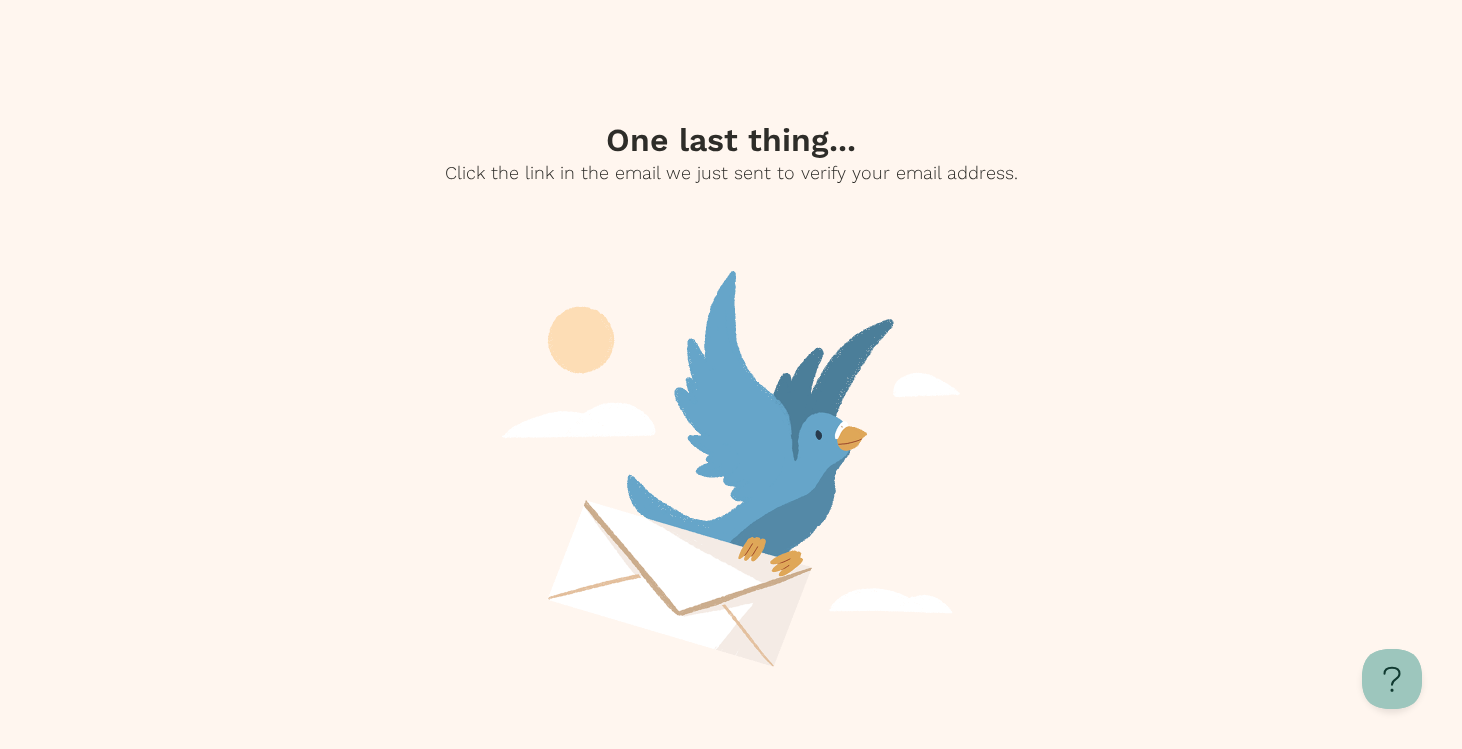 scroll, scrollTop: 208, scrollLeft: 0, axis: vertical 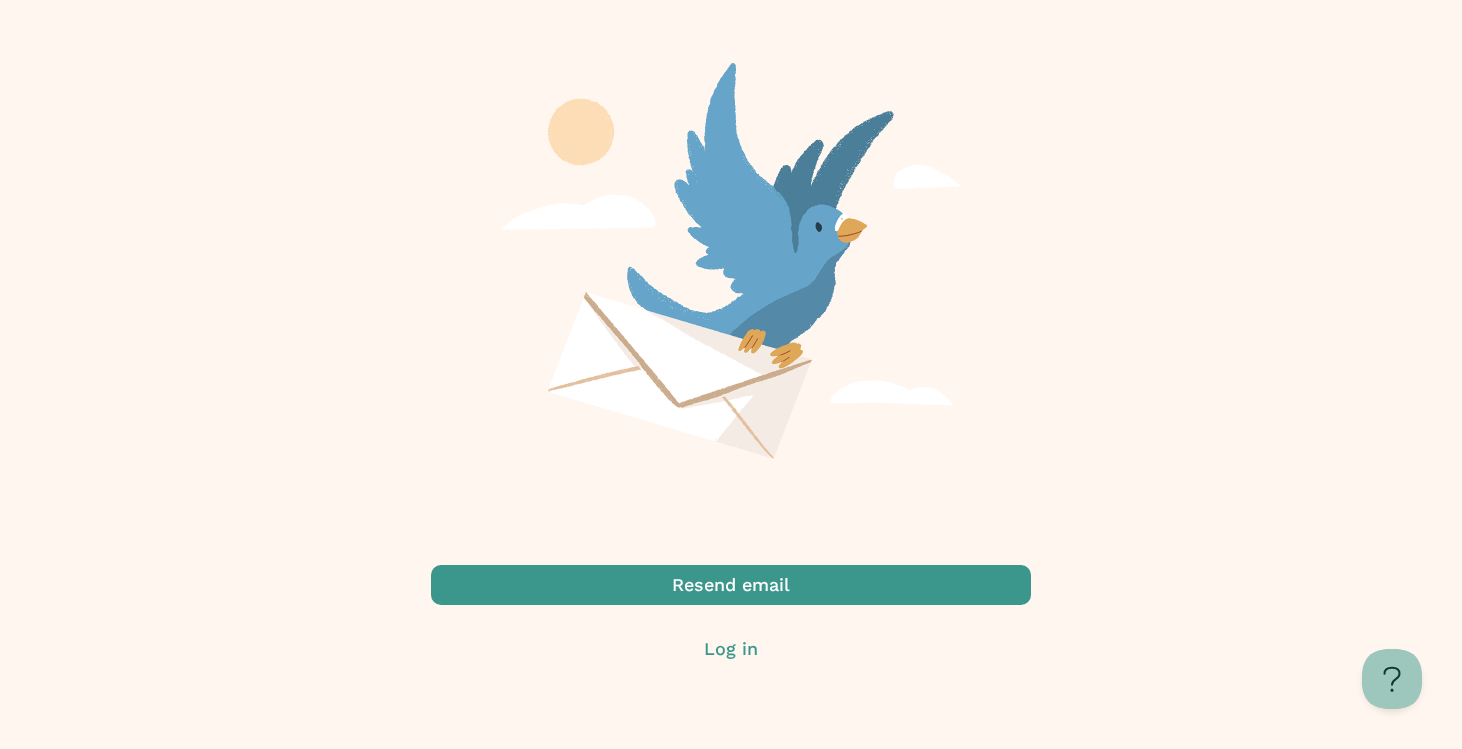 click at bounding box center (731, 649) 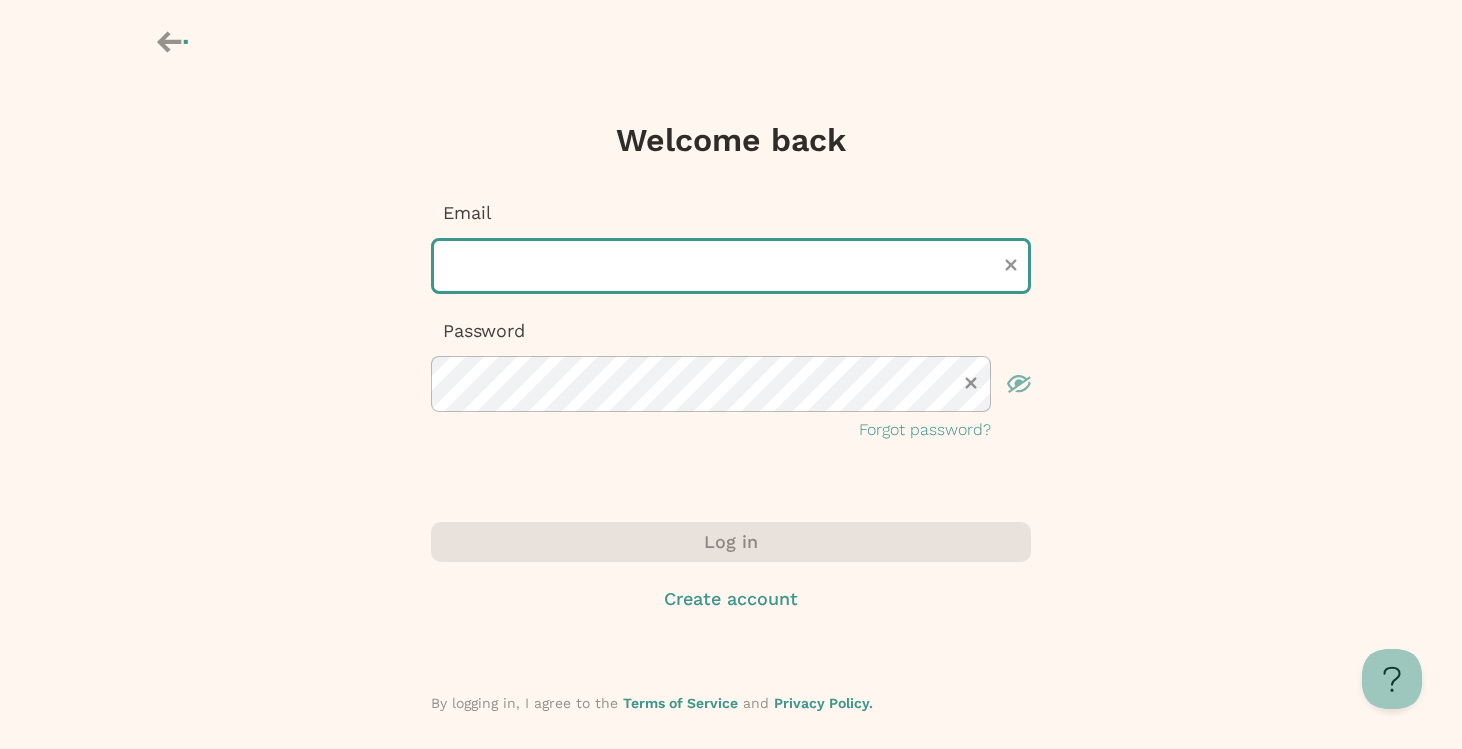 click at bounding box center [731, 266] 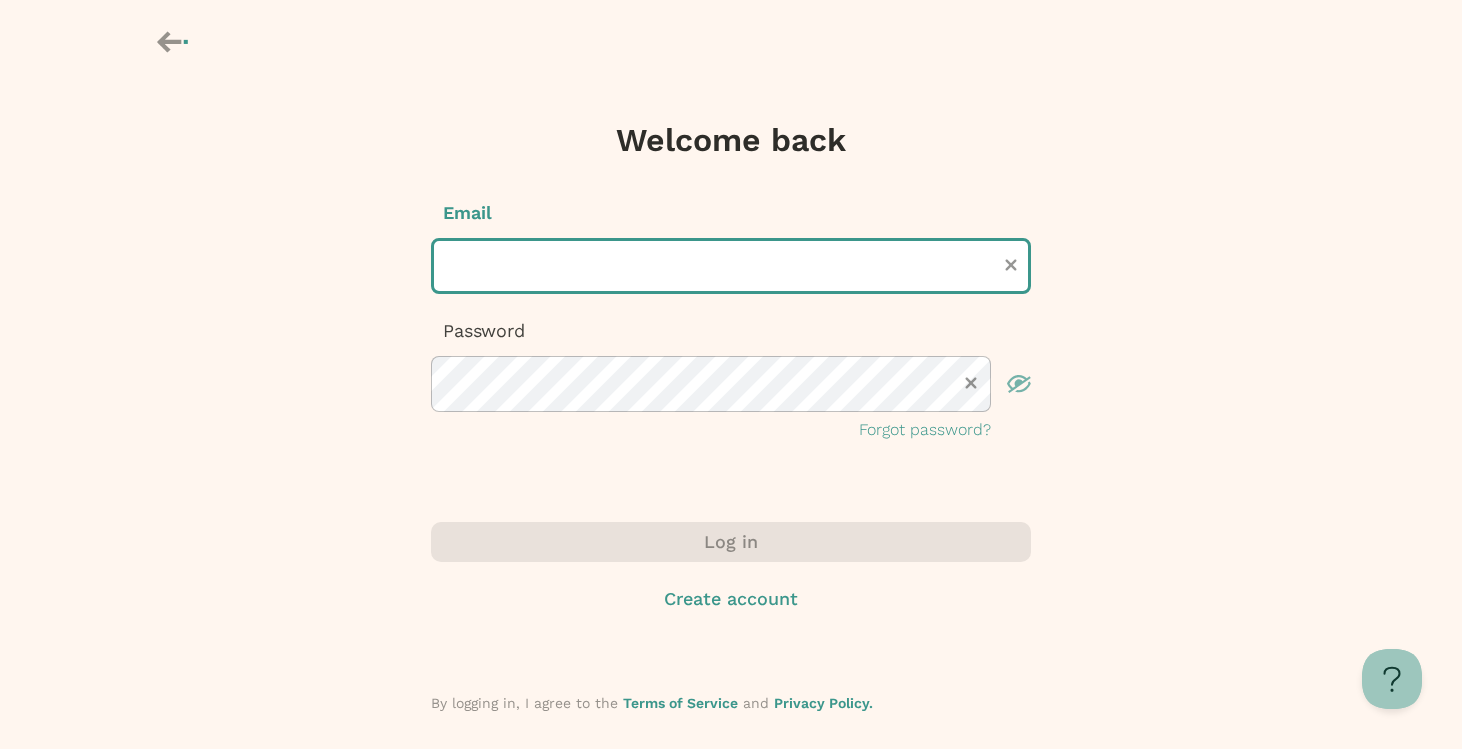 type on "**********" 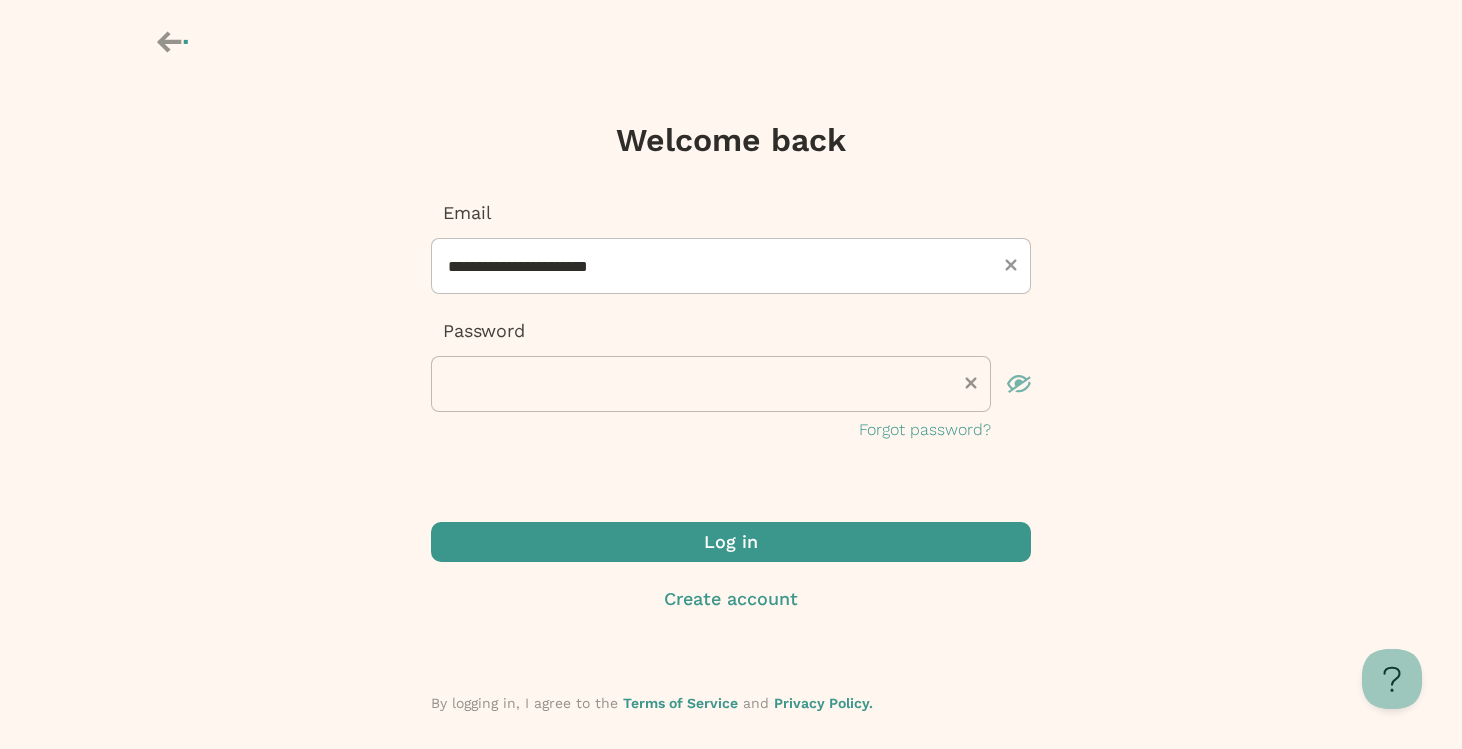 click at bounding box center [731, 542] 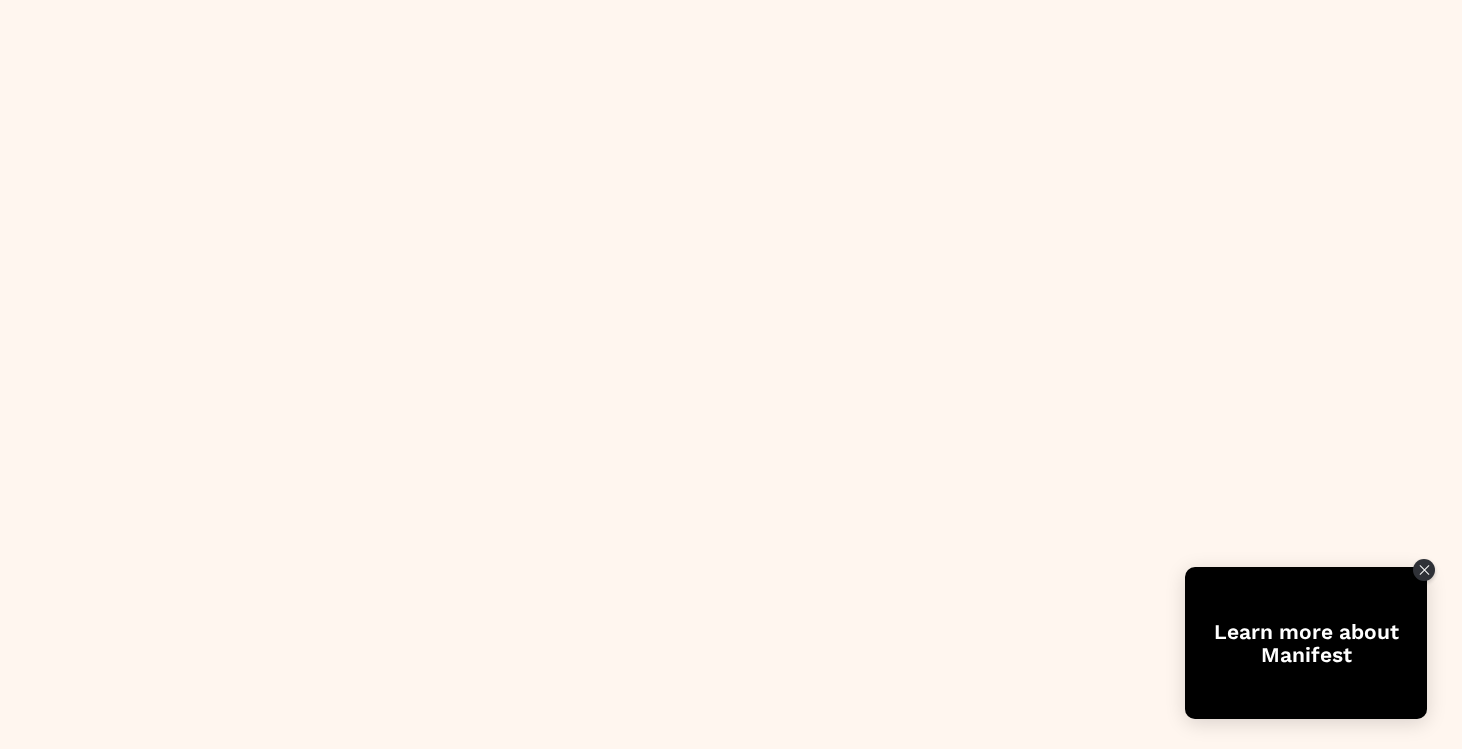 scroll, scrollTop: 0, scrollLeft: 0, axis: both 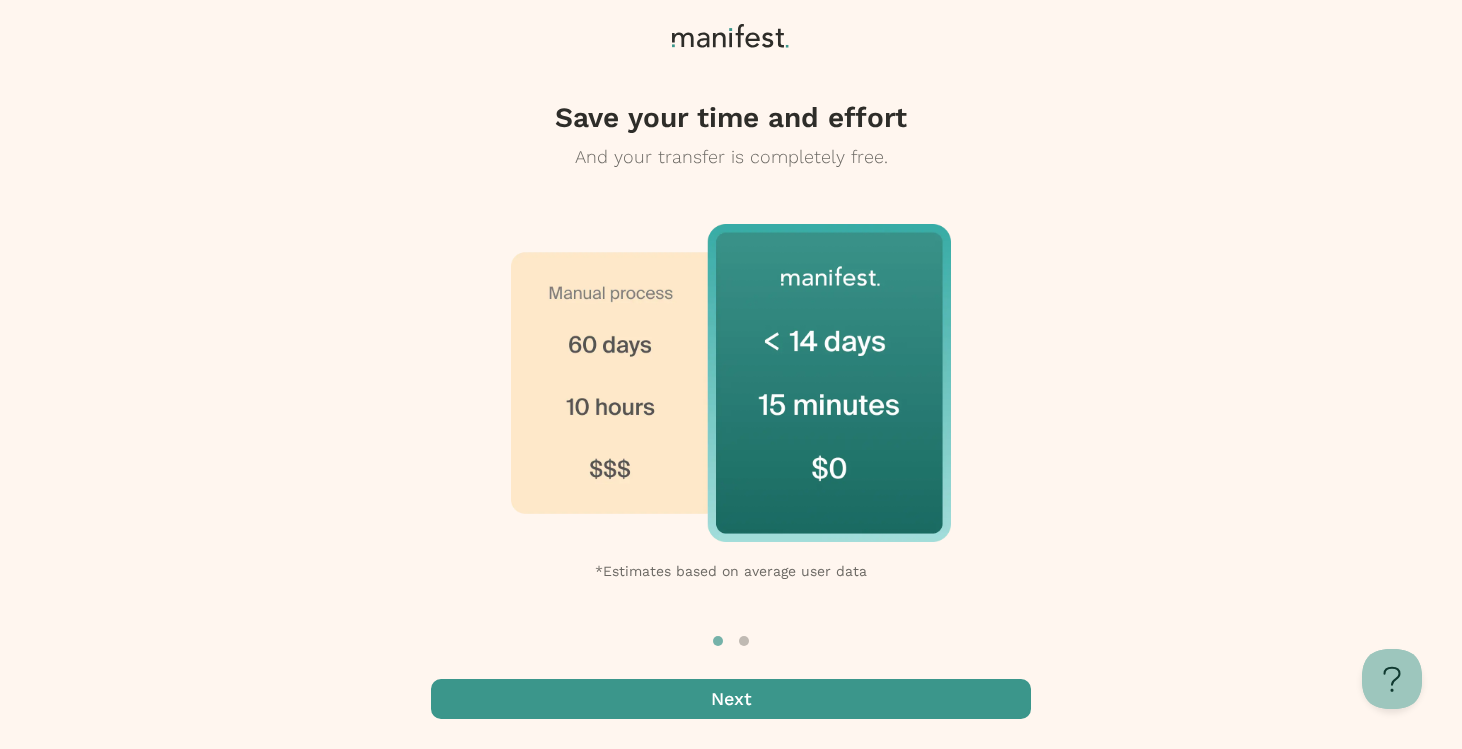 click at bounding box center (731, 699) 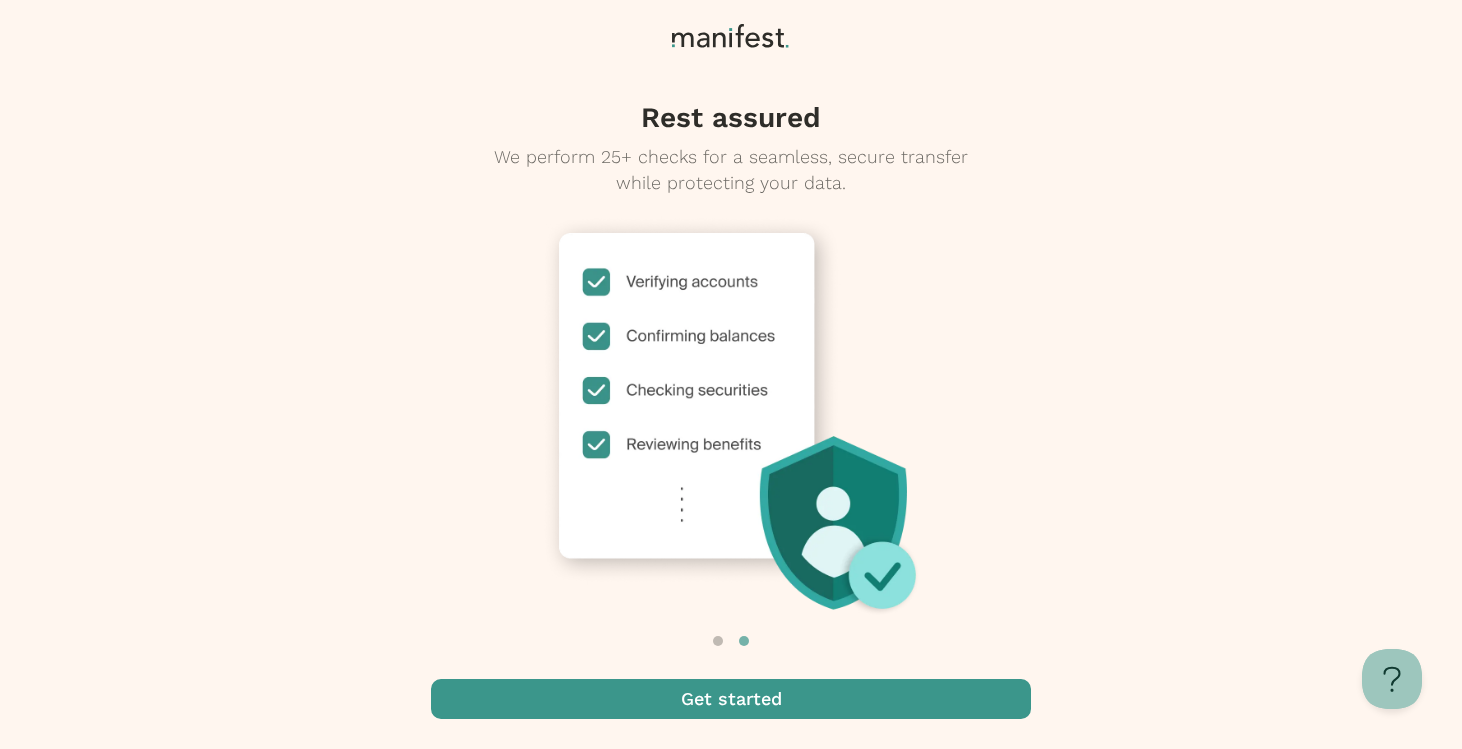 click at bounding box center [731, 699] 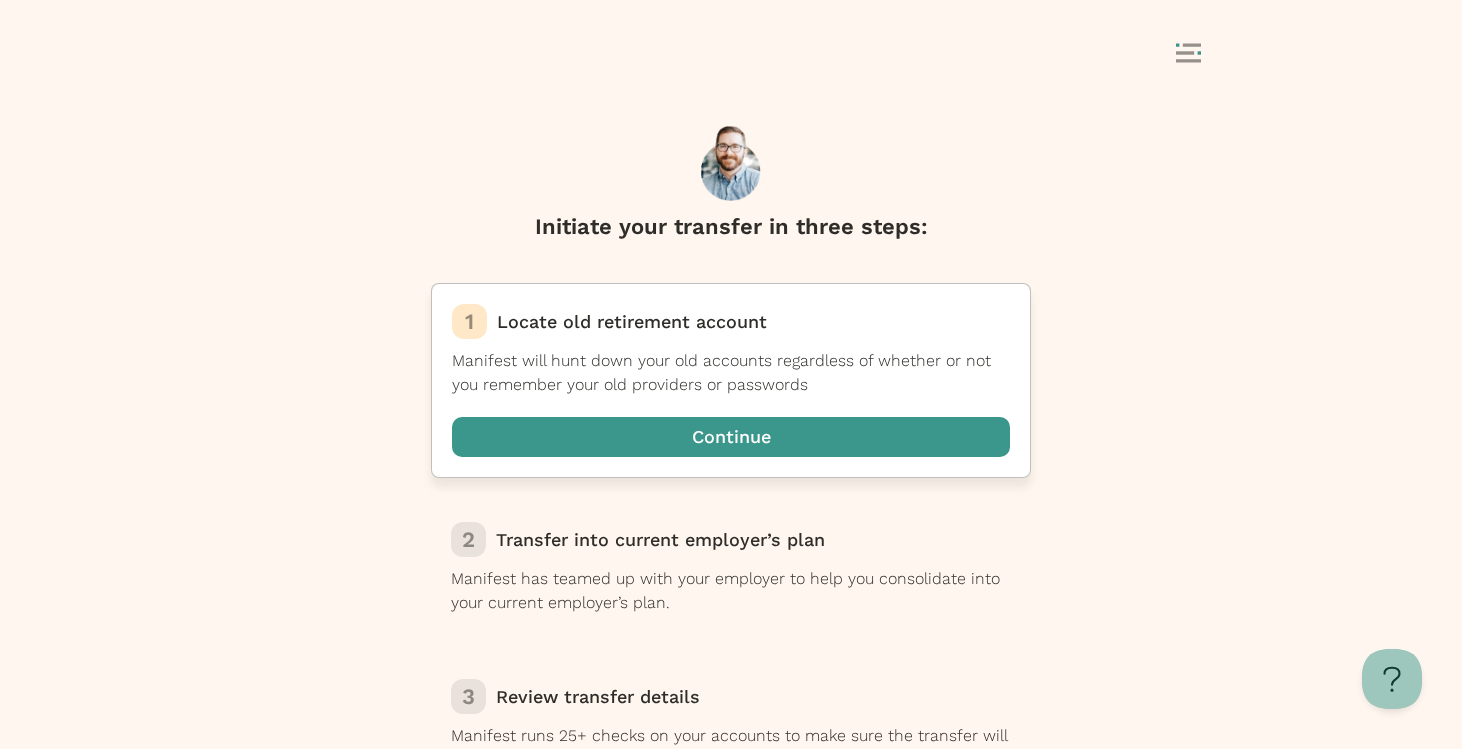 click at bounding box center (731, 437) 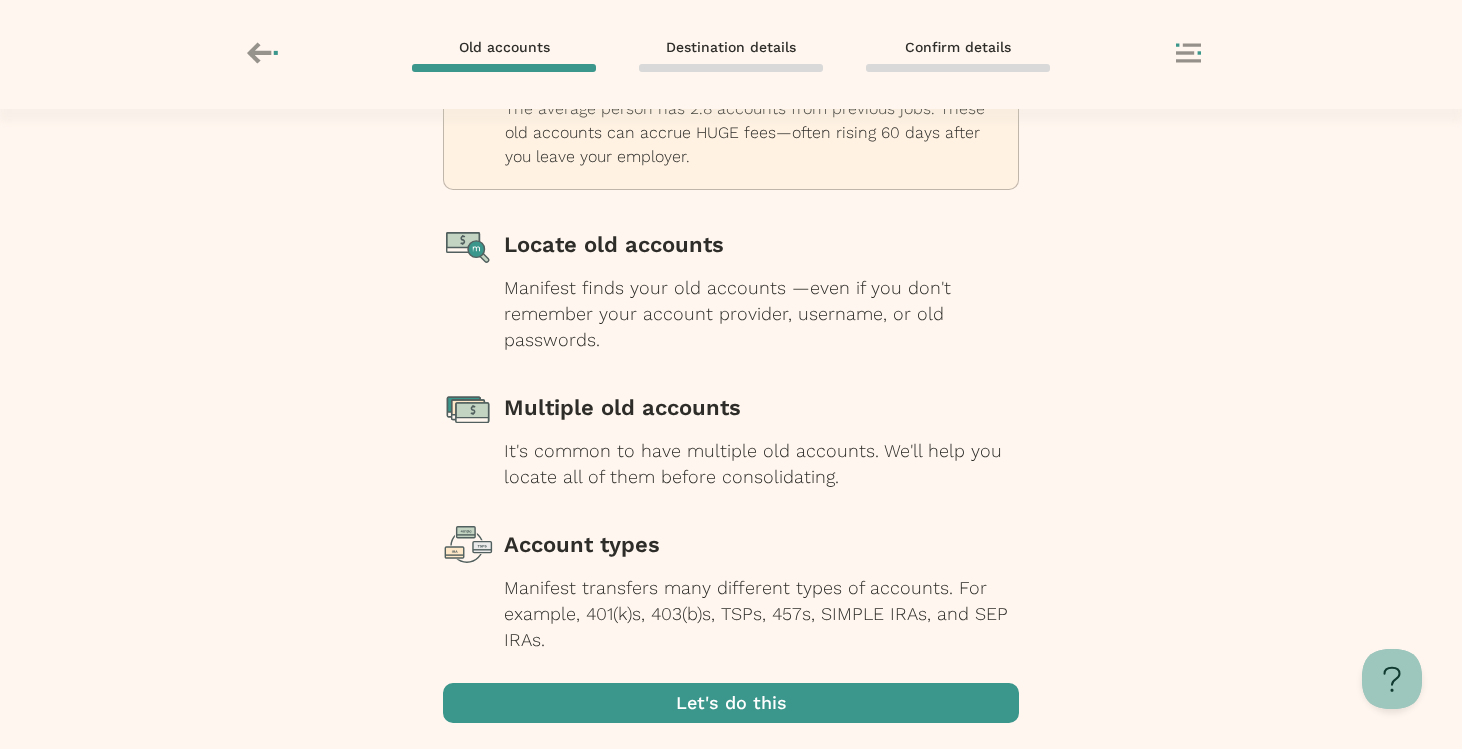 scroll, scrollTop: 202, scrollLeft: 0, axis: vertical 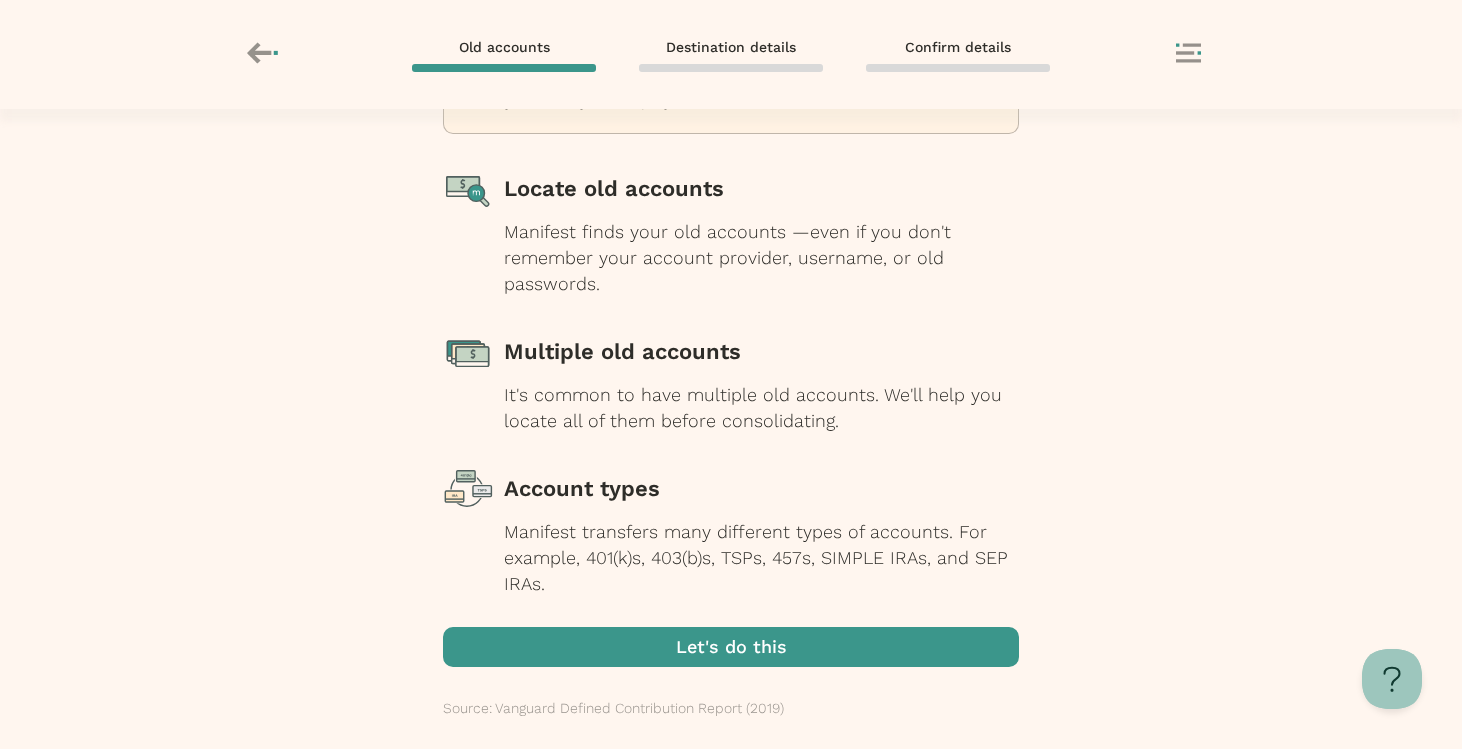 click at bounding box center (731, 647) 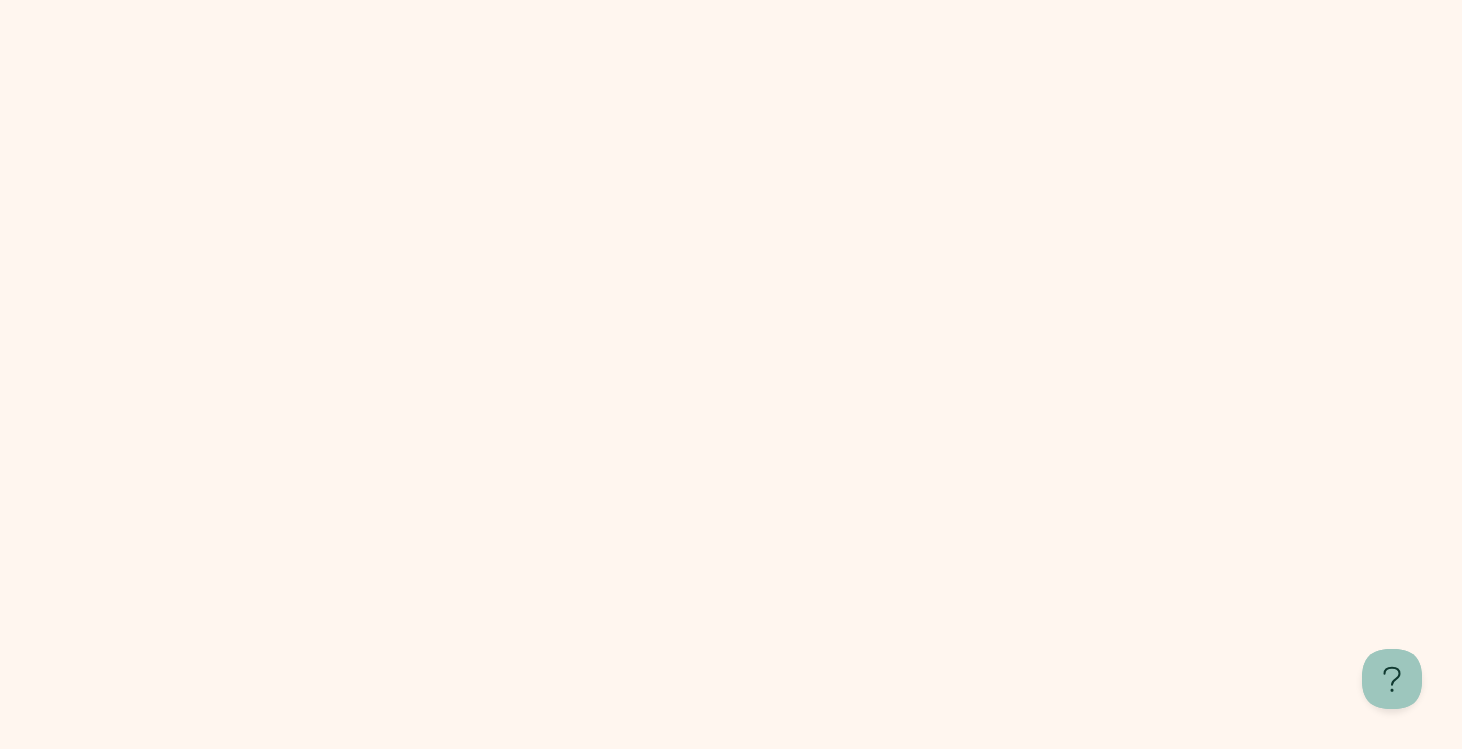 scroll, scrollTop: 0, scrollLeft: 0, axis: both 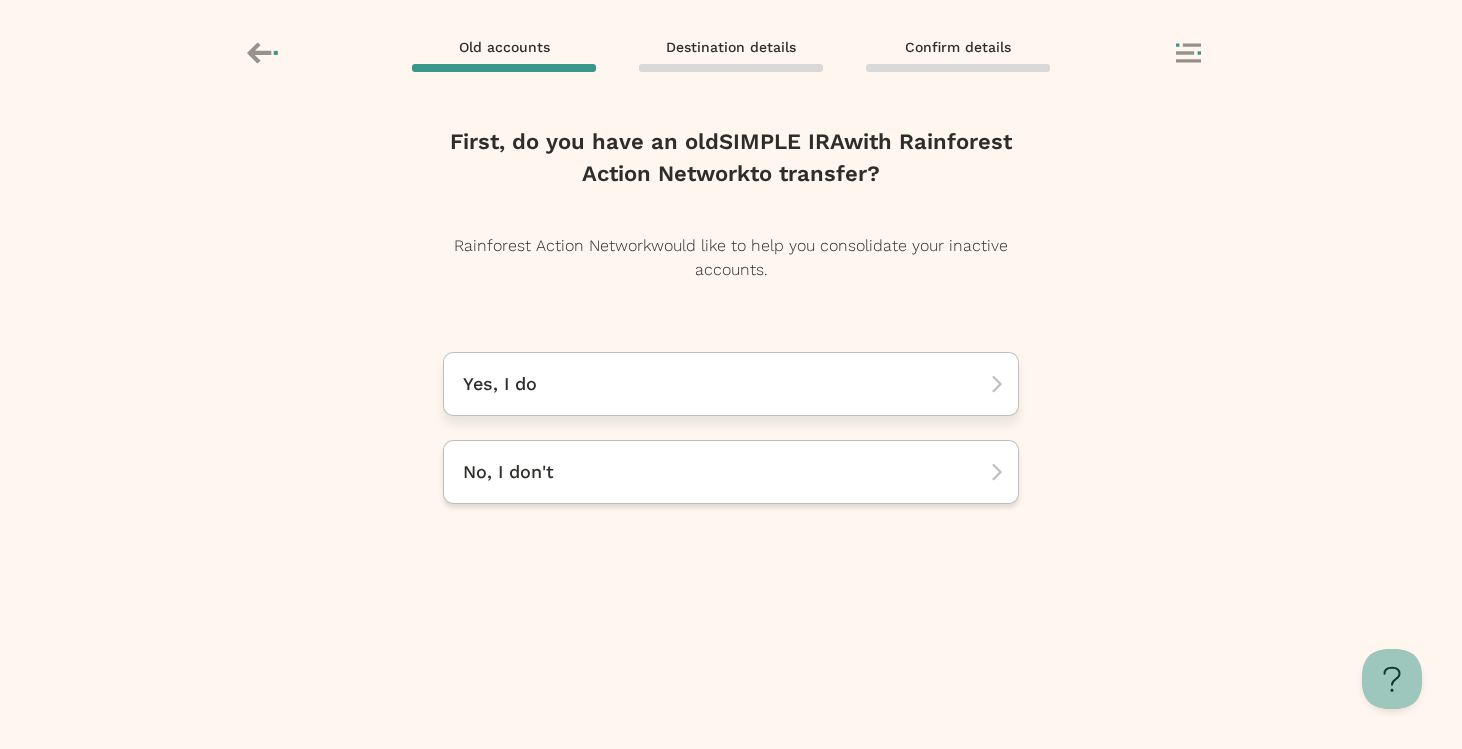 click on "Yes, I do" at bounding box center [724, 384] 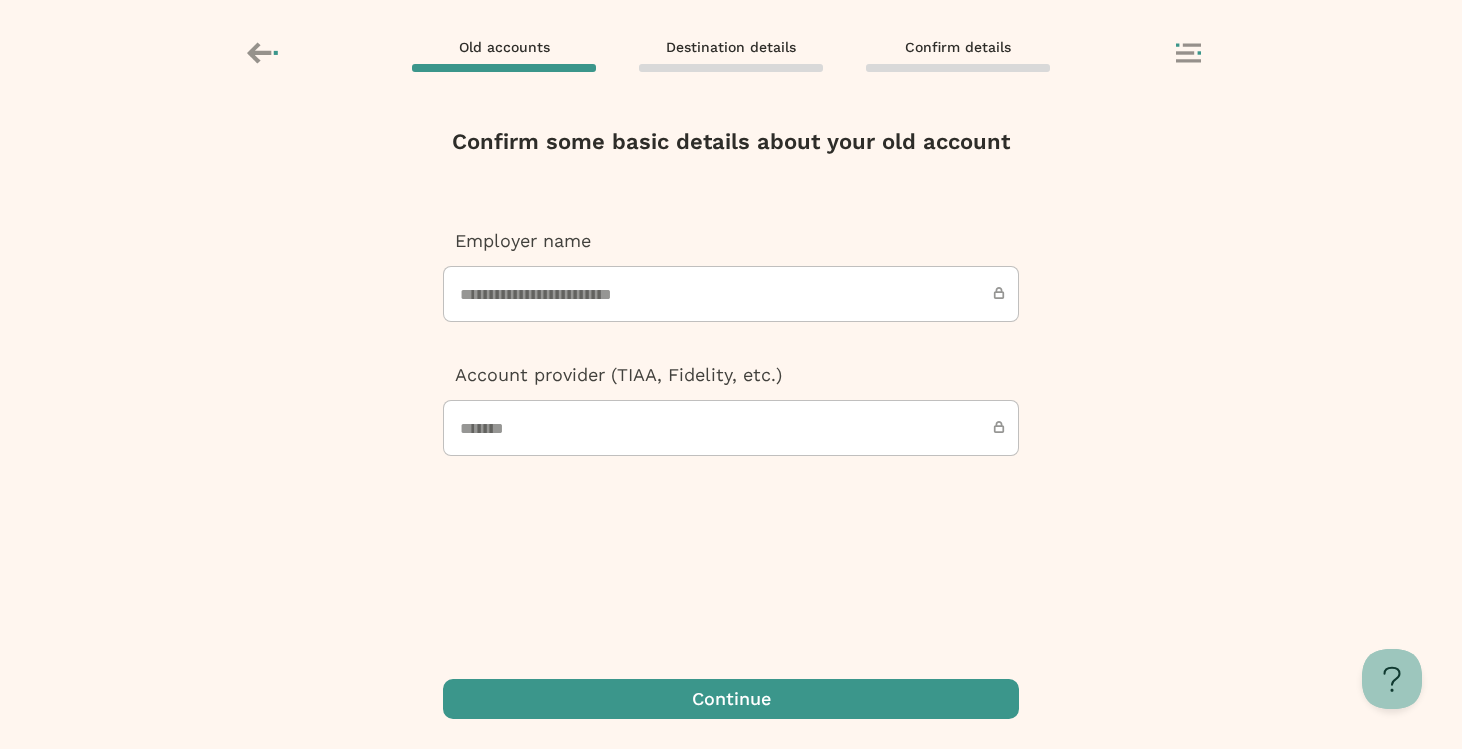 click at bounding box center (731, 699) 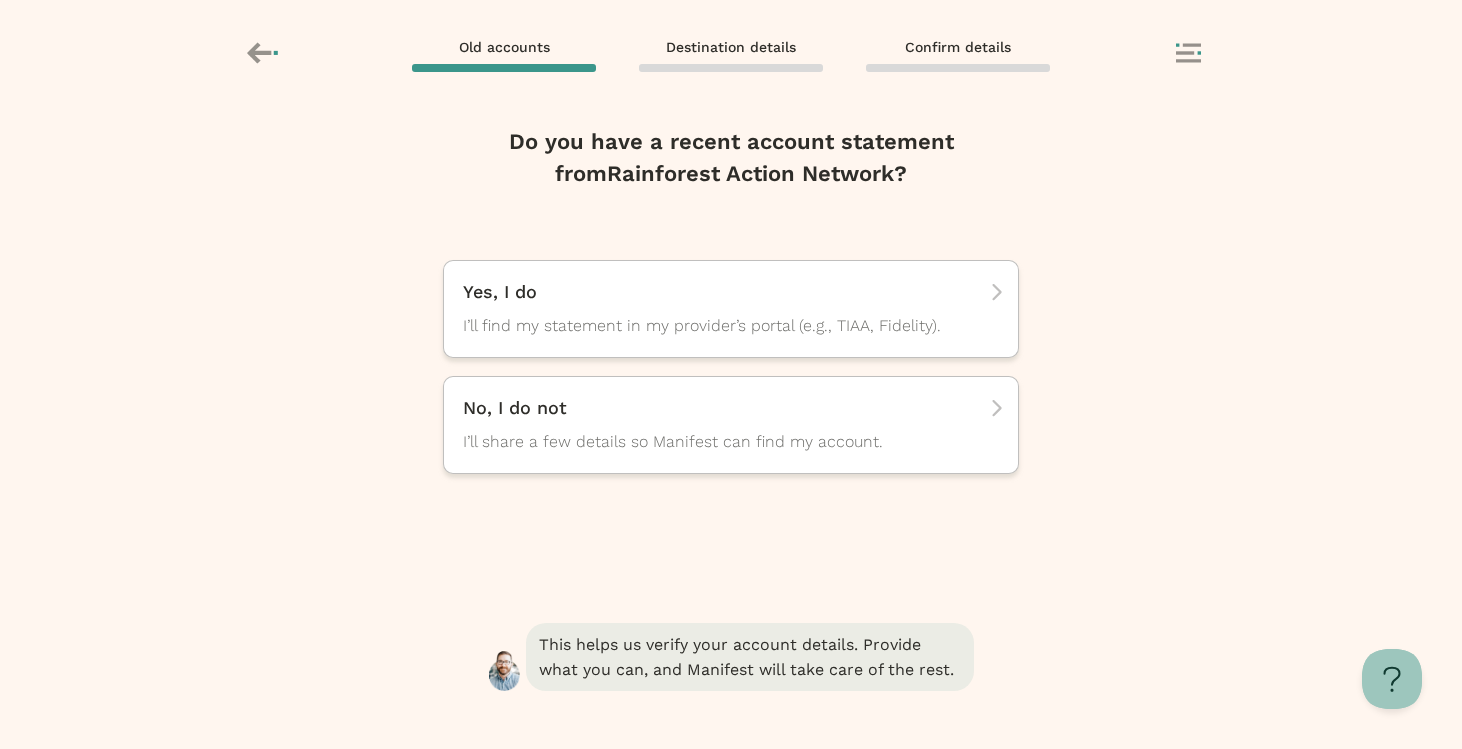 click 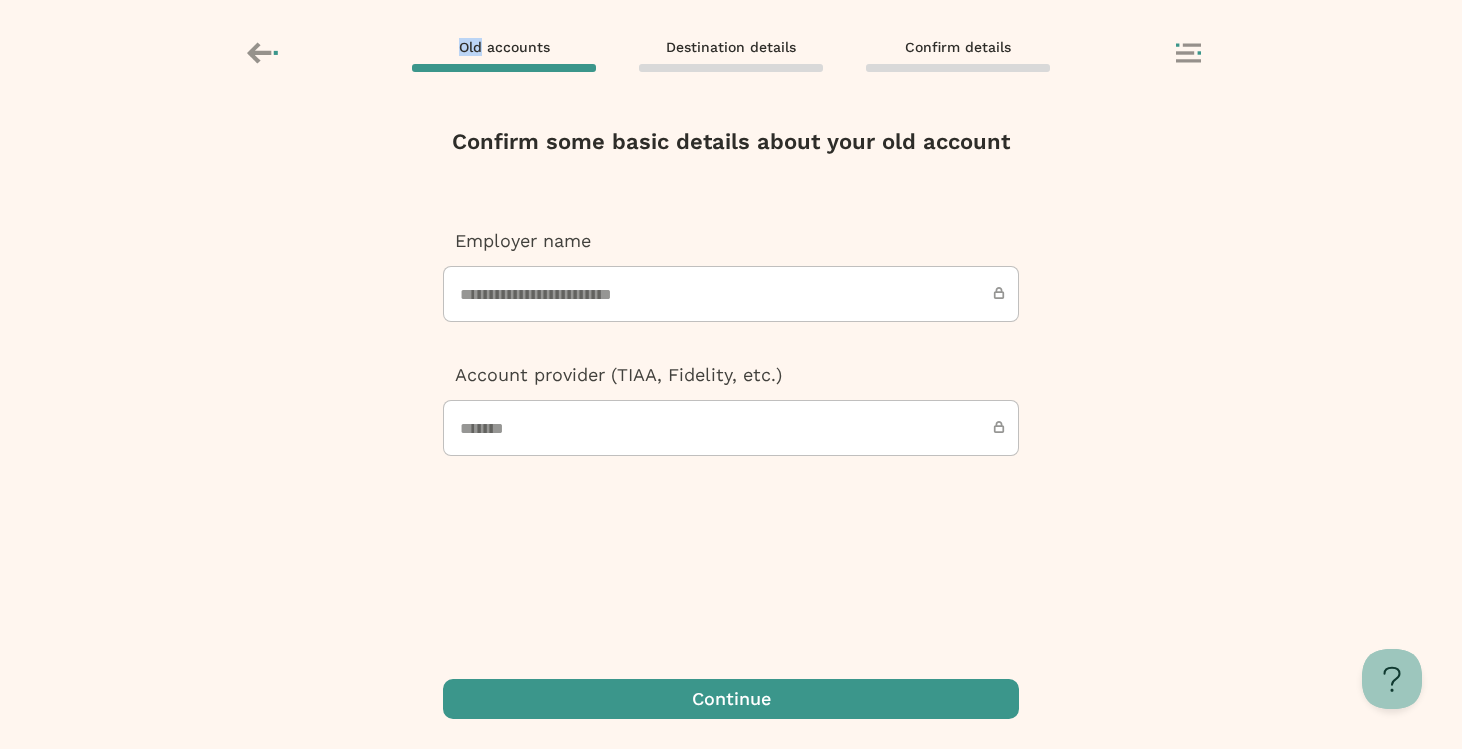 click 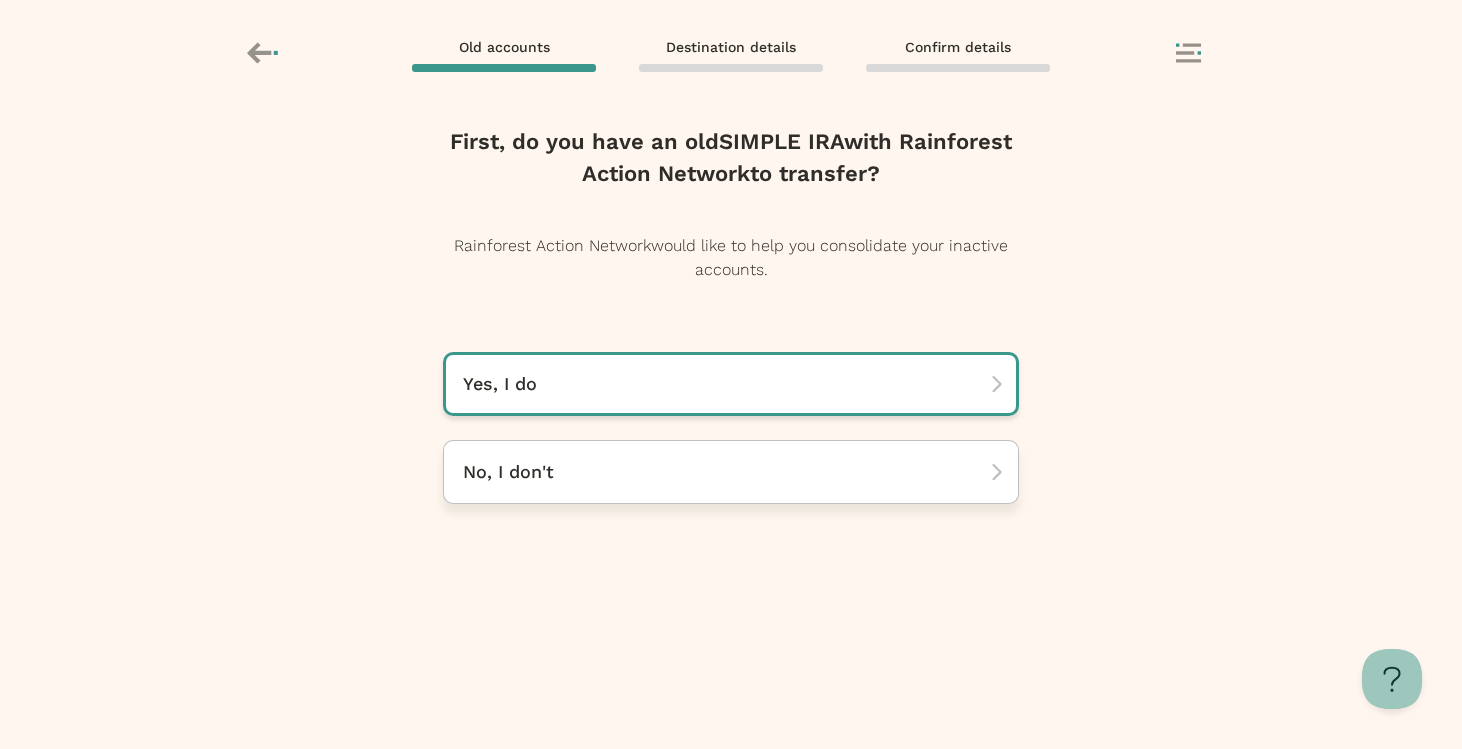 click on "No, I don't" at bounding box center (724, 472) 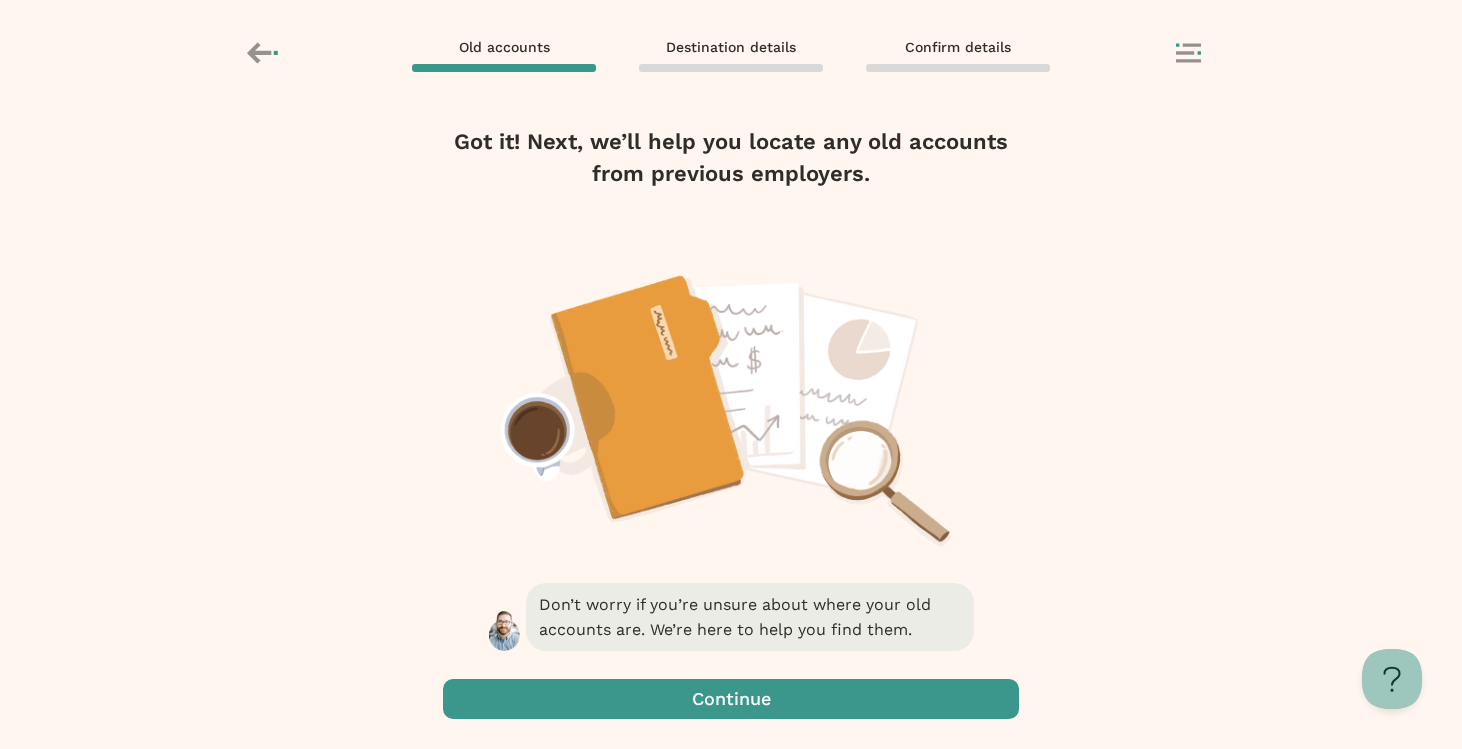click at bounding box center (731, 699) 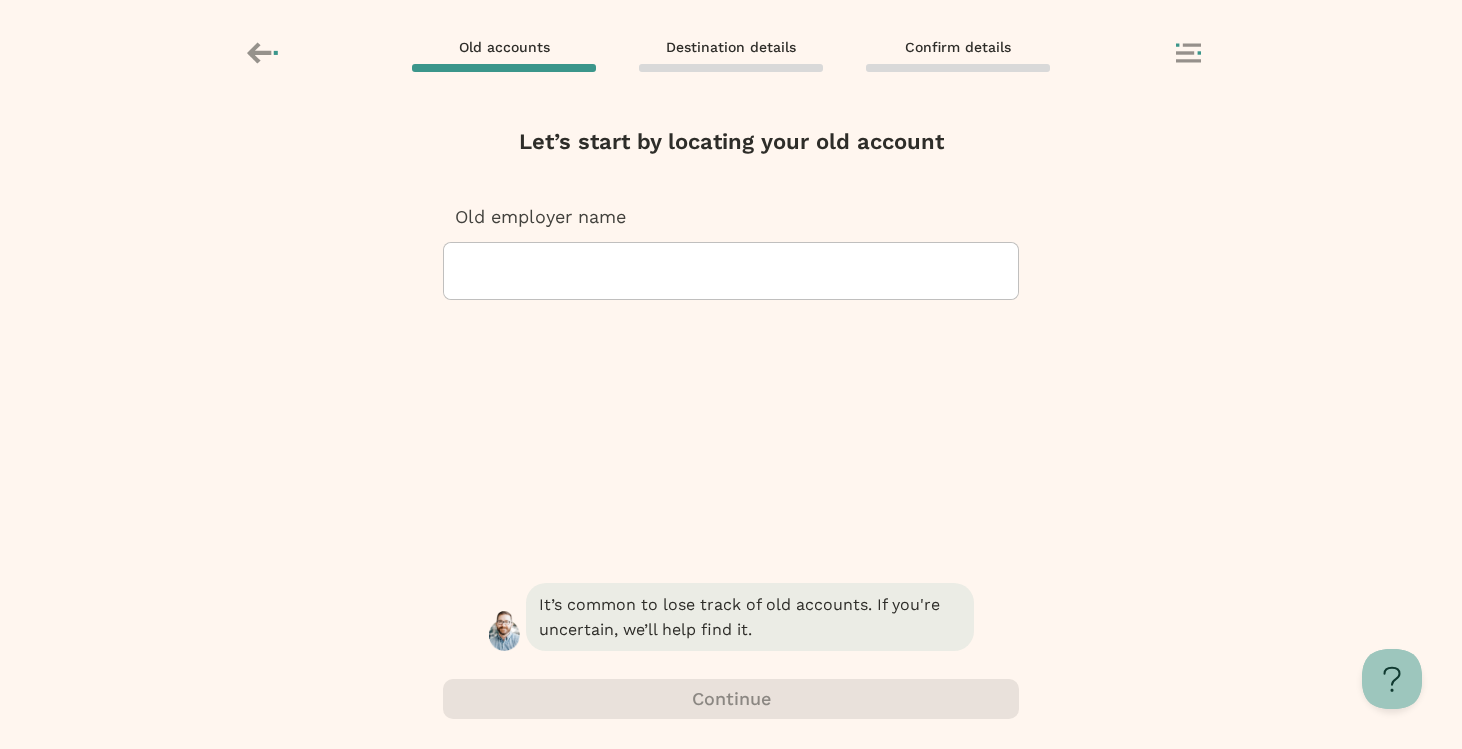 click at bounding box center (731, 271) 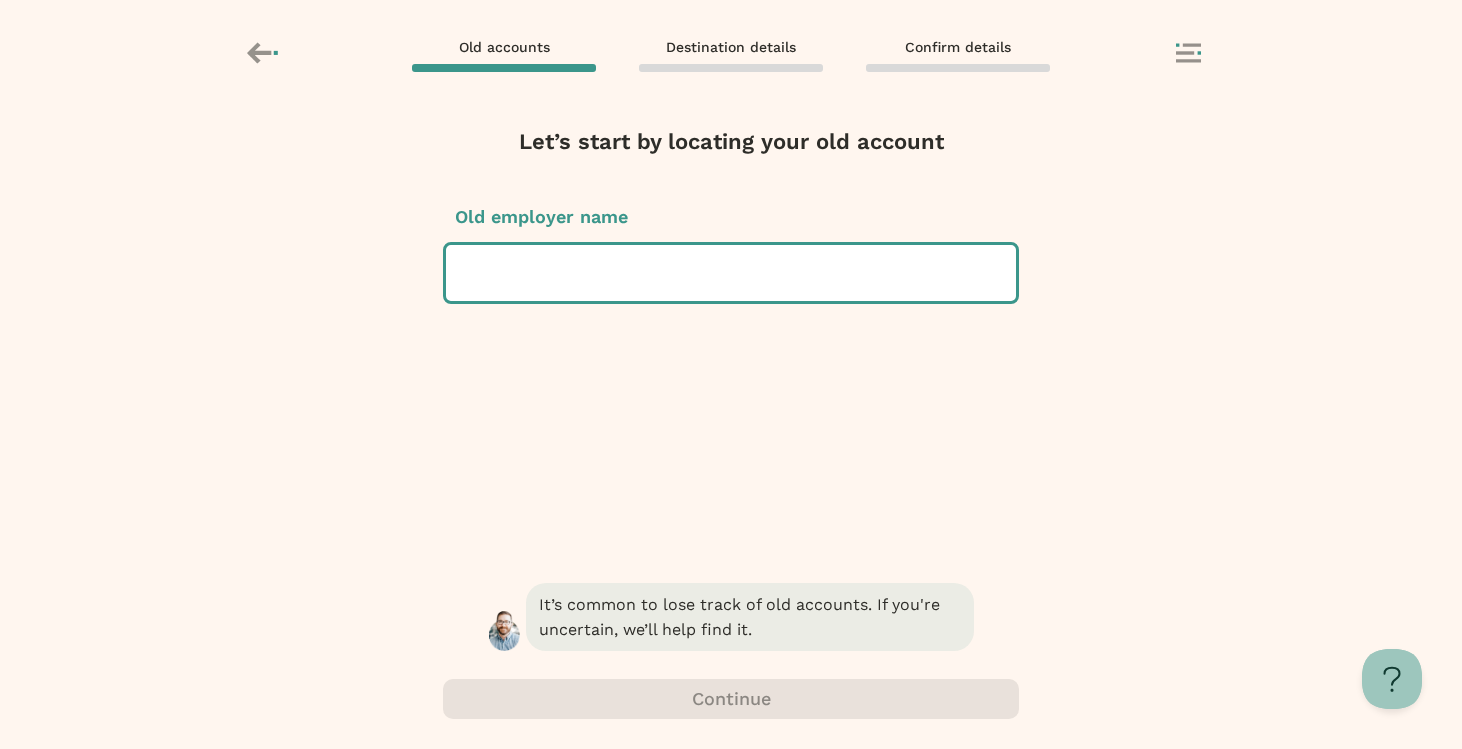 click 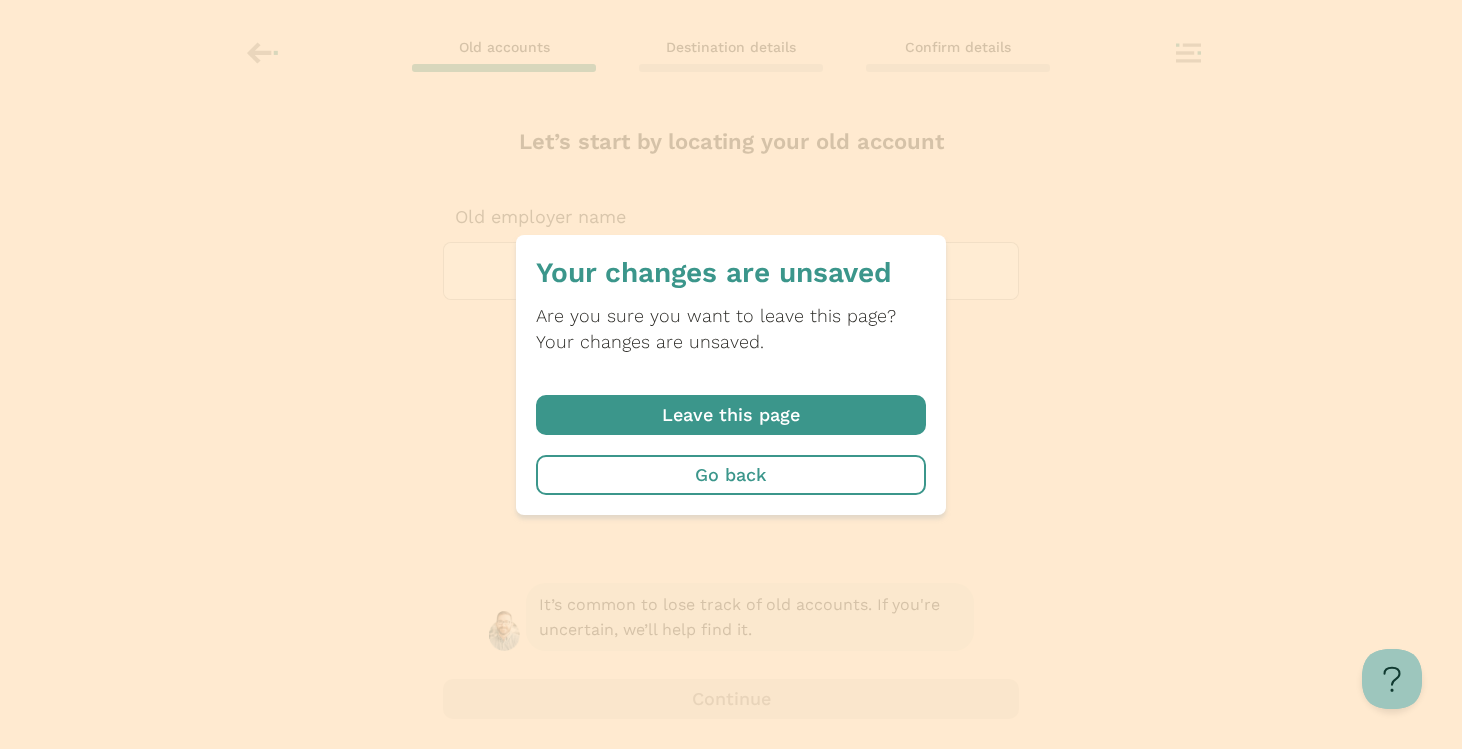 click at bounding box center [731, 415] 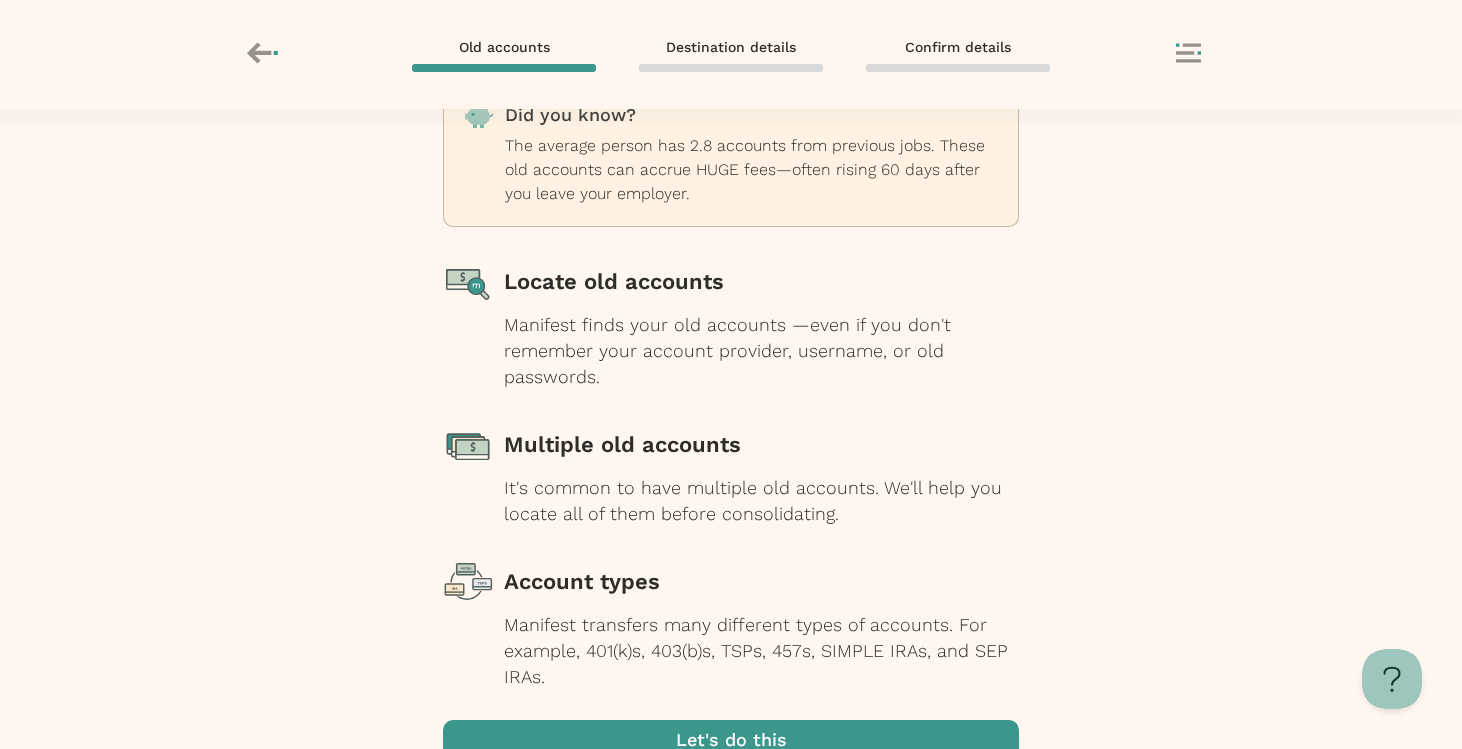 scroll, scrollTop: 202, scrollLeft: 0, axis: vertical 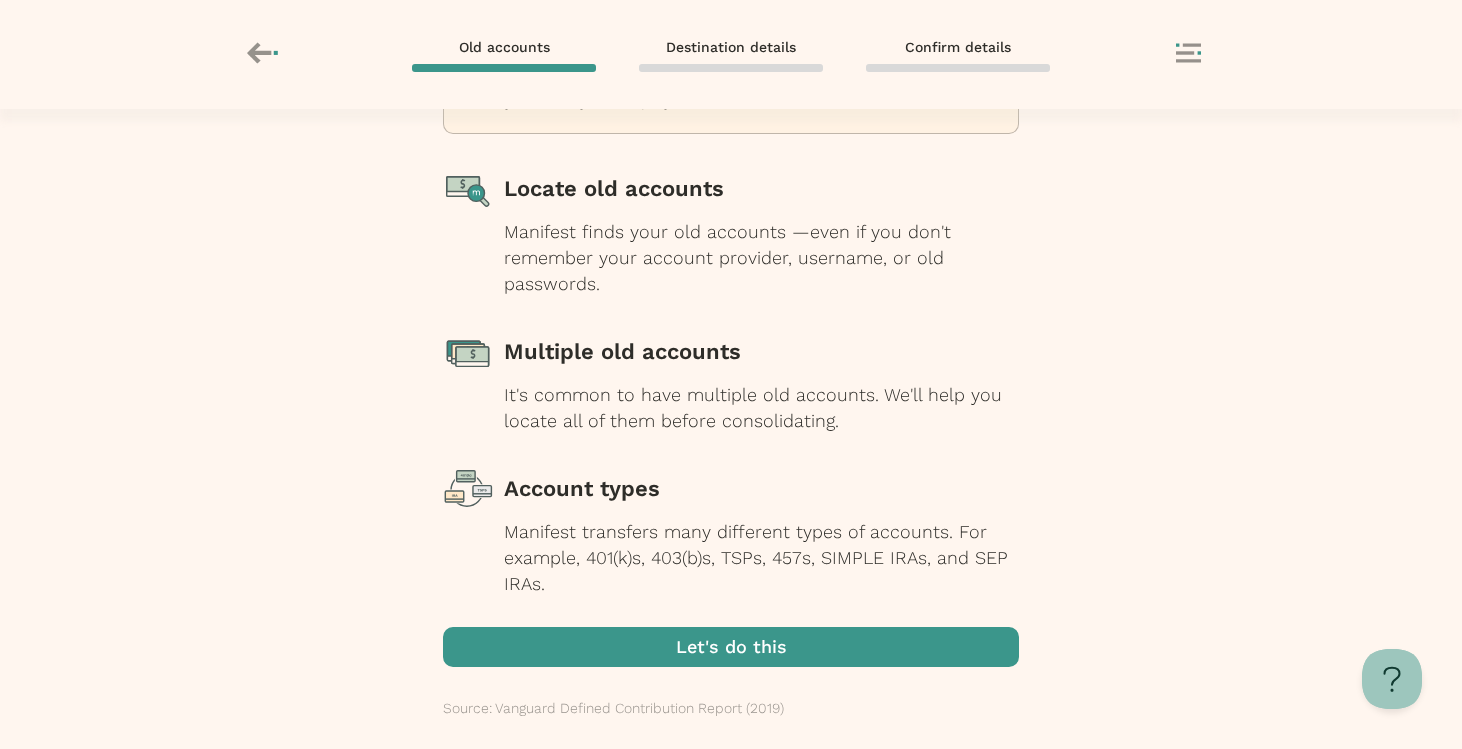click at bounding box center (731, 647) 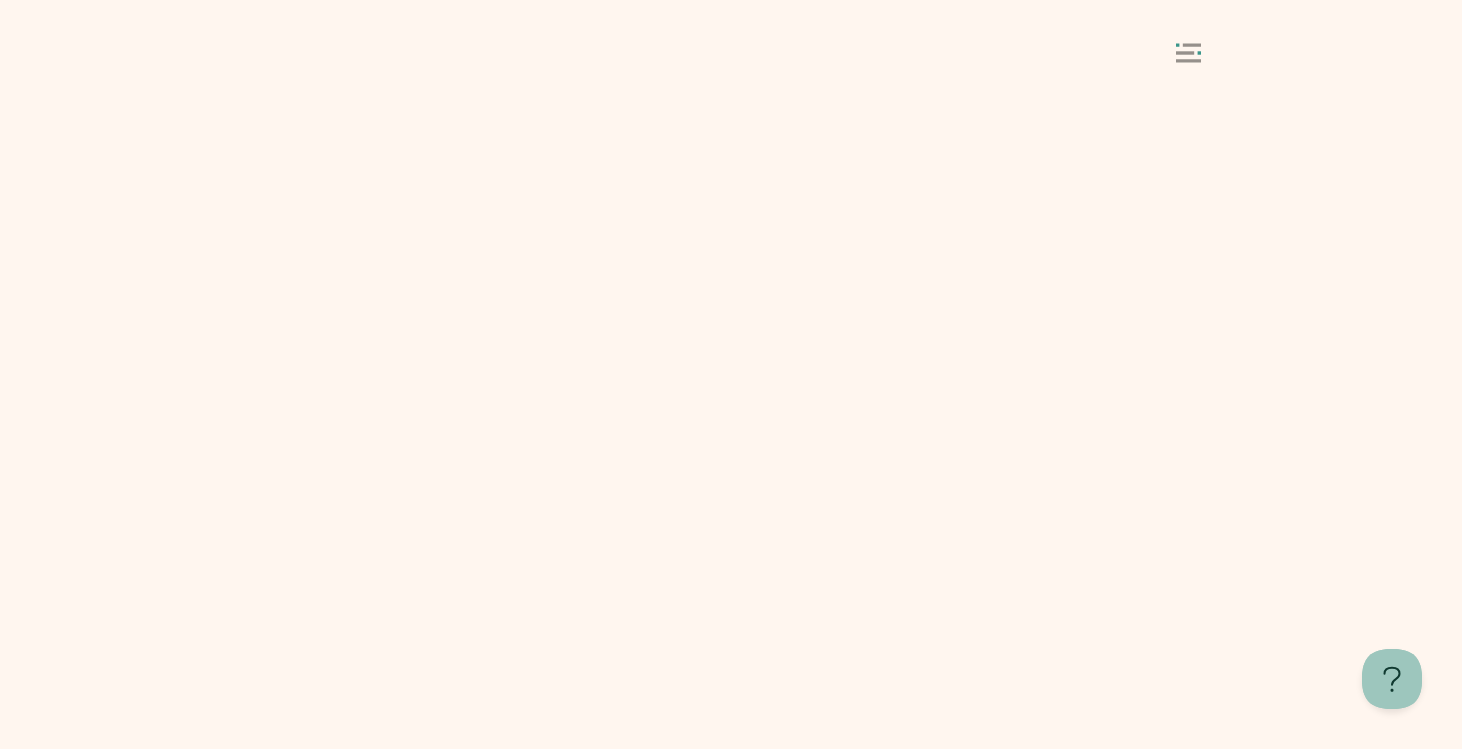 scroll, scrollTop: 0, scrollLeft: 0, axis: both 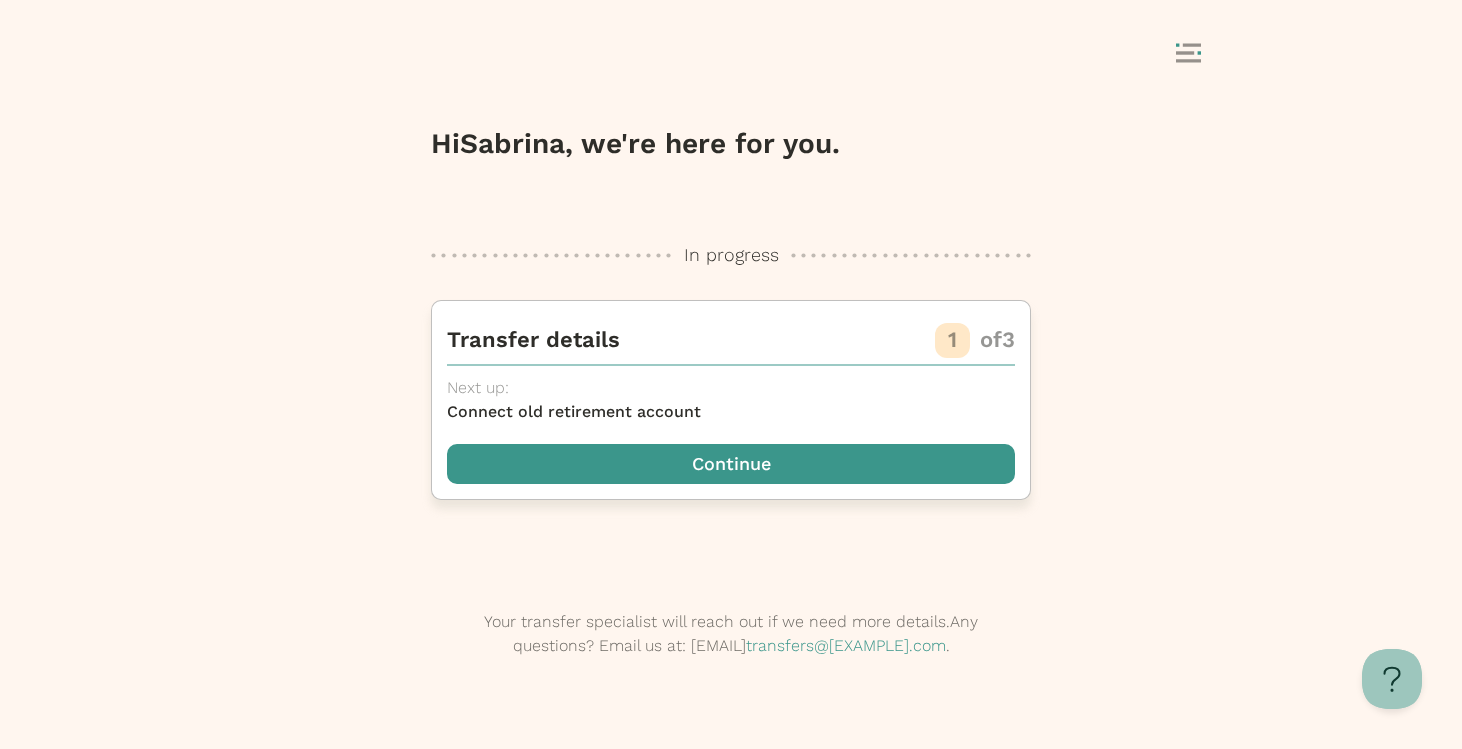 click on "Transfer details 1 of  3 Next up: Connect old retirement account Continue" at bounding box center [731, 400] 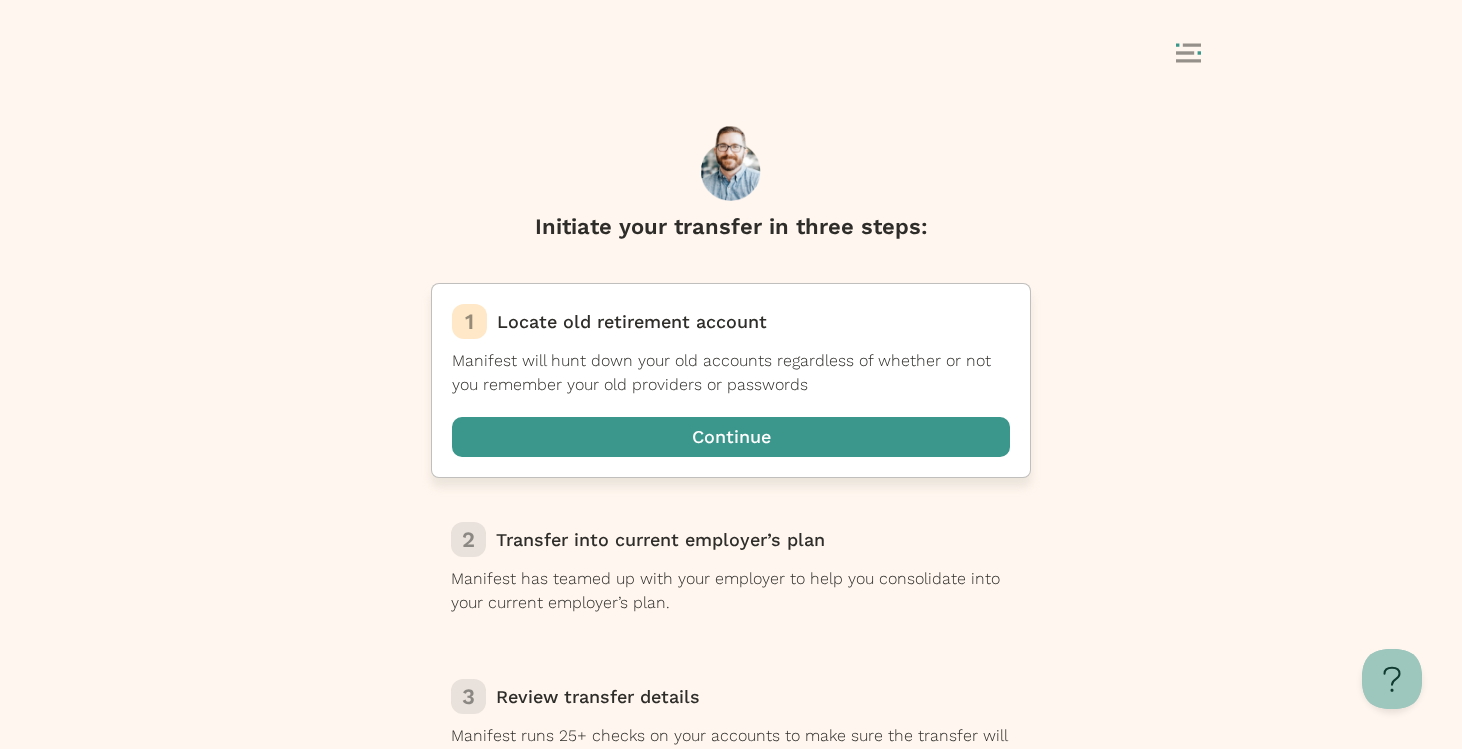click at bounding box center (731, 437) 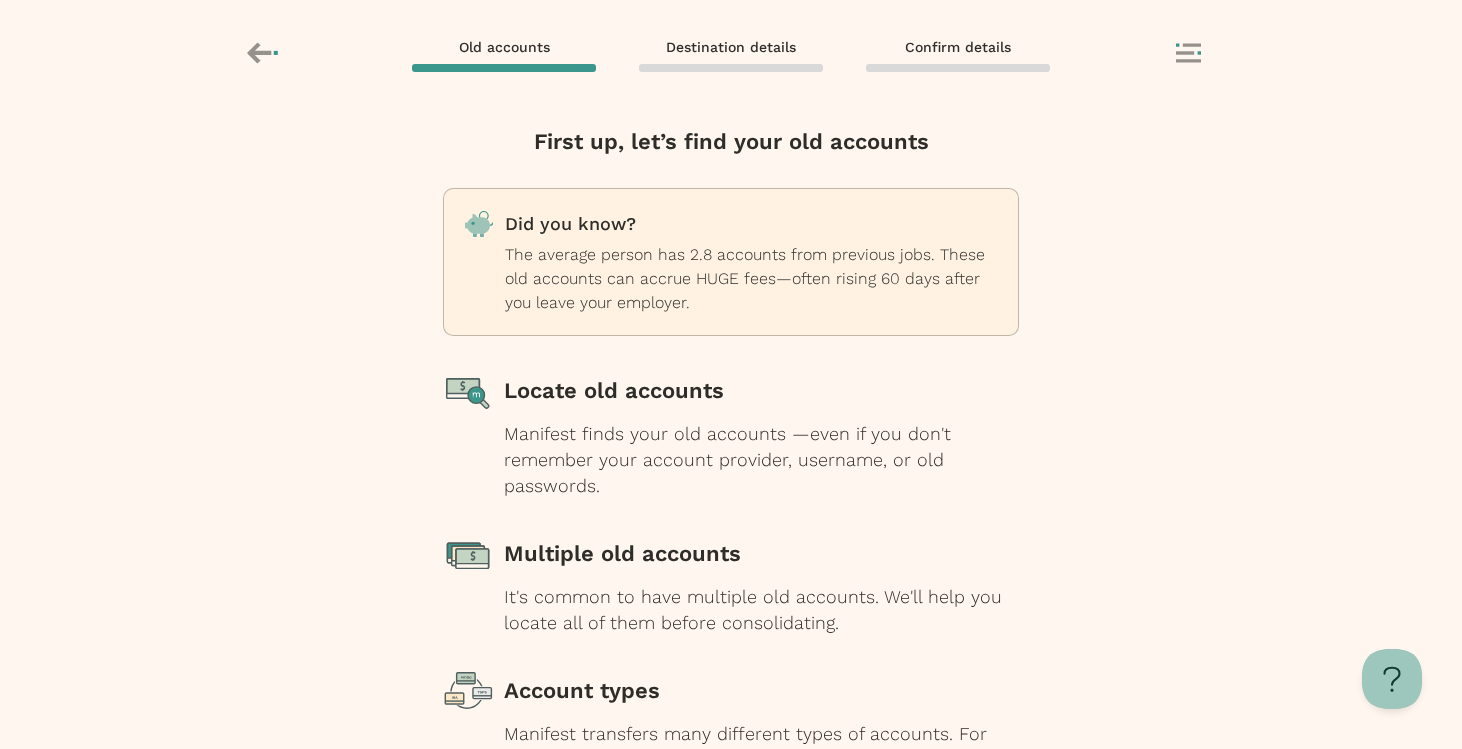 scroll, scrollTop: 202, scrollLeft: 0, axis: vertical 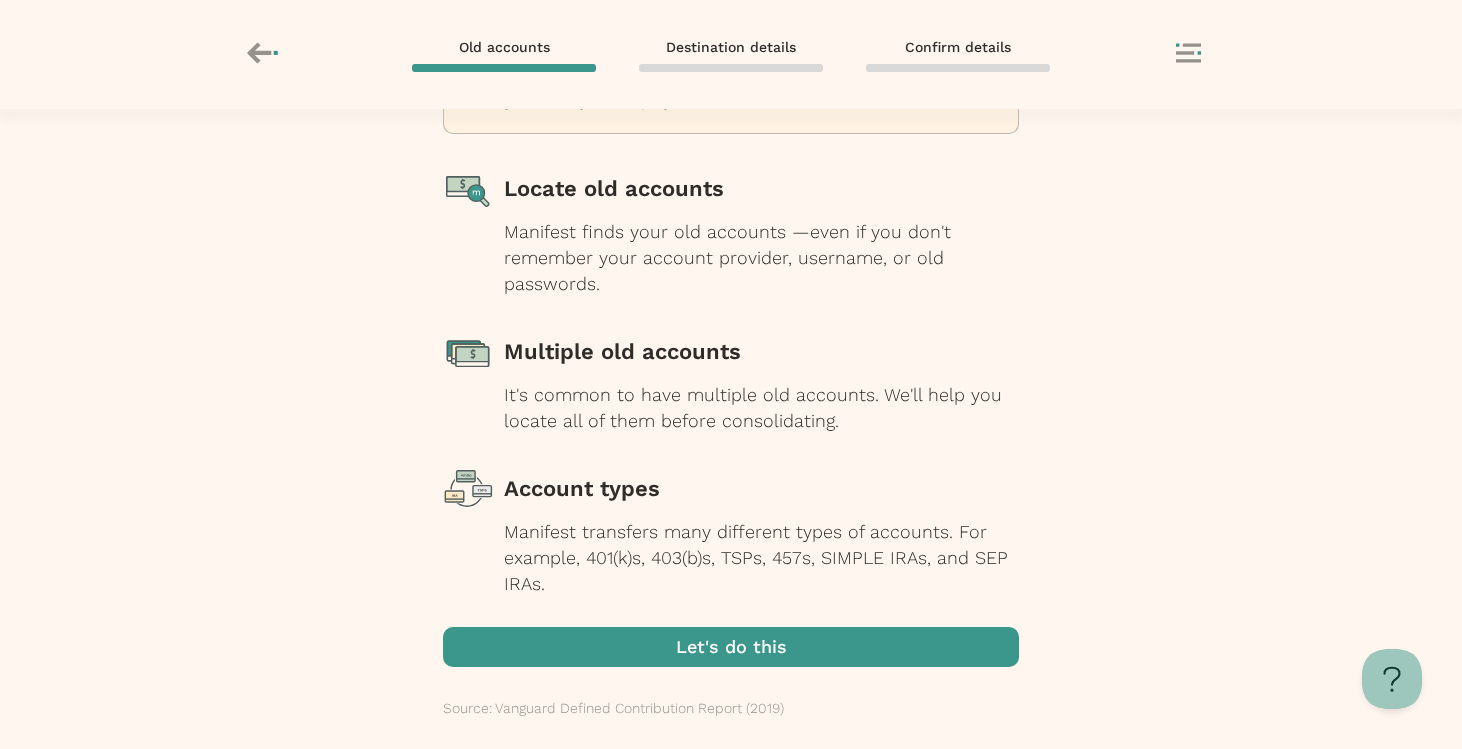 click at bounding box center [731, 647] 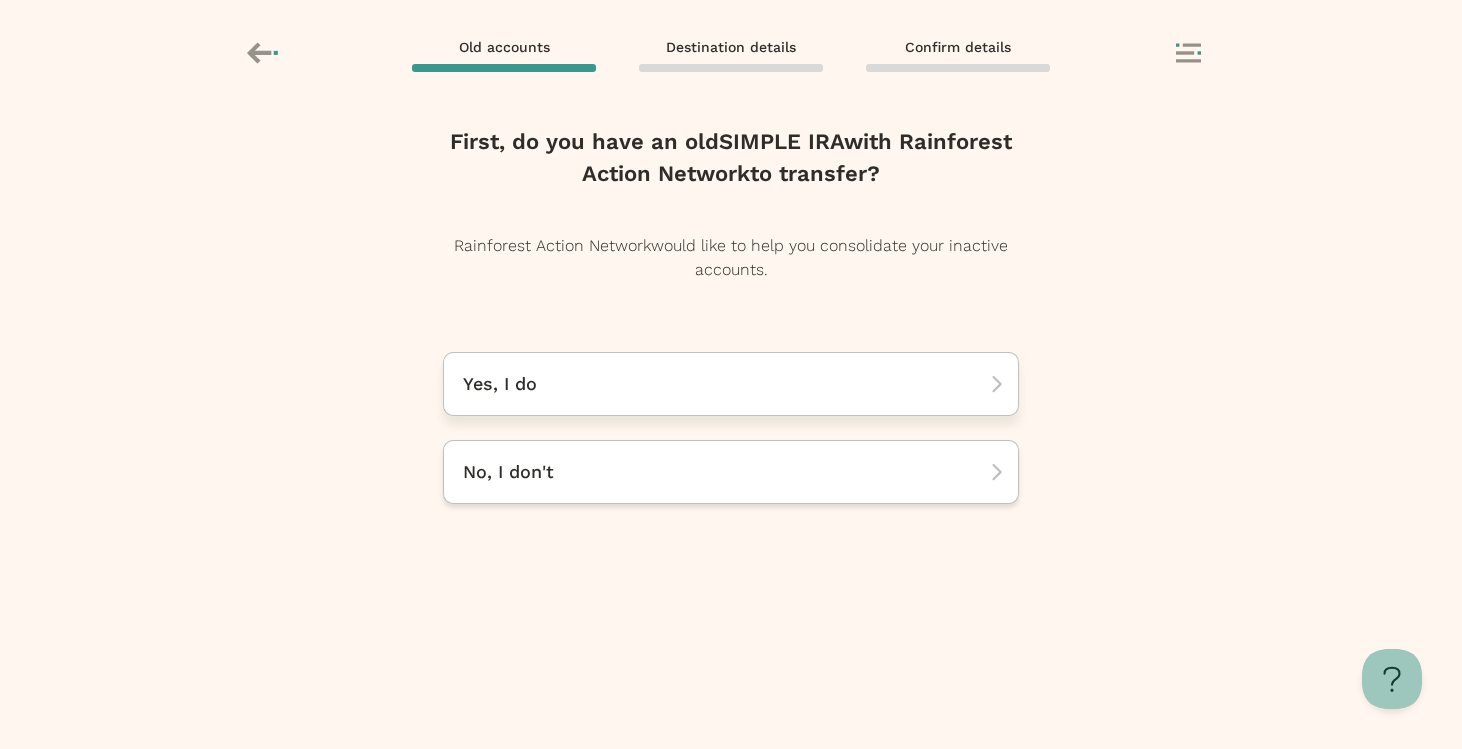 click on "Yes, I do" at bounding box center (724, 384) 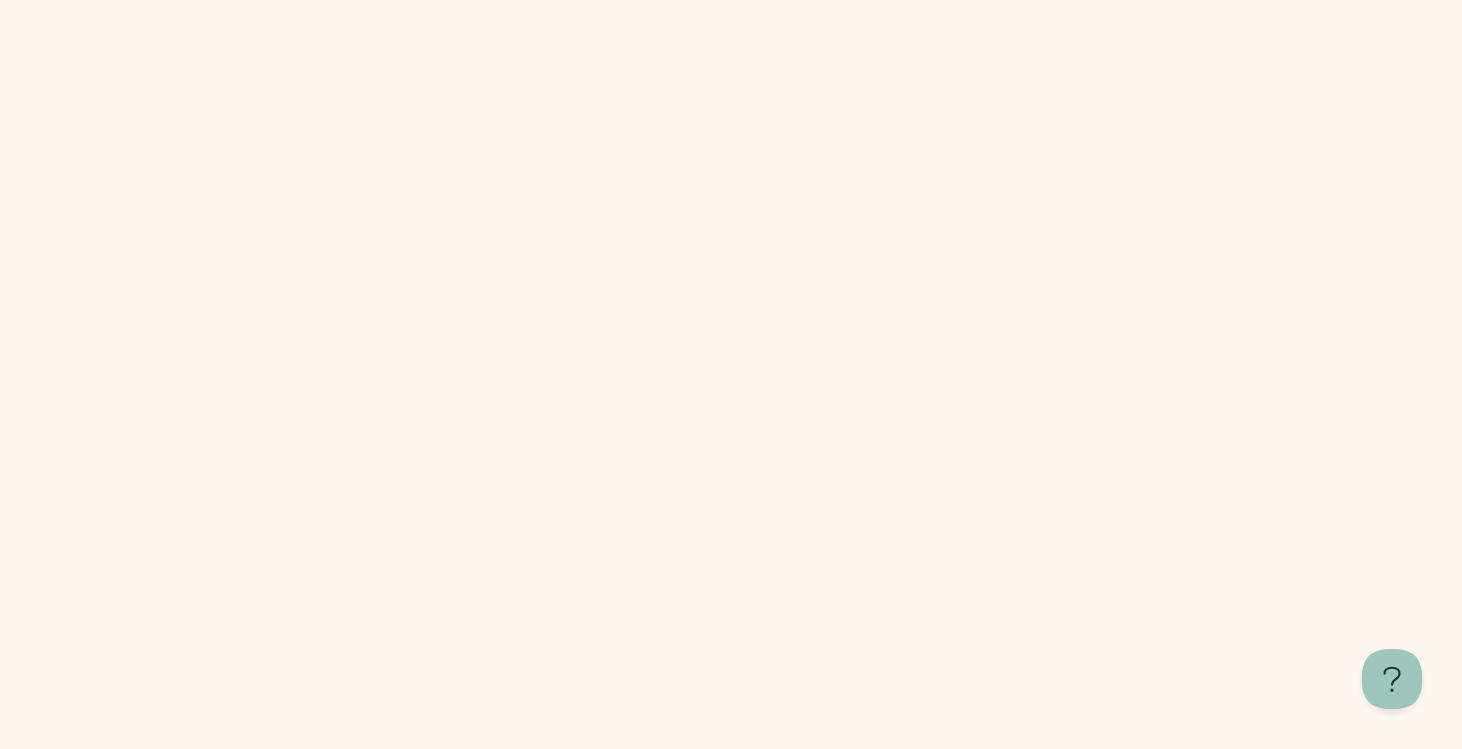 scroll, scrollTop: 0, scrollLeft: 0, axis: both 